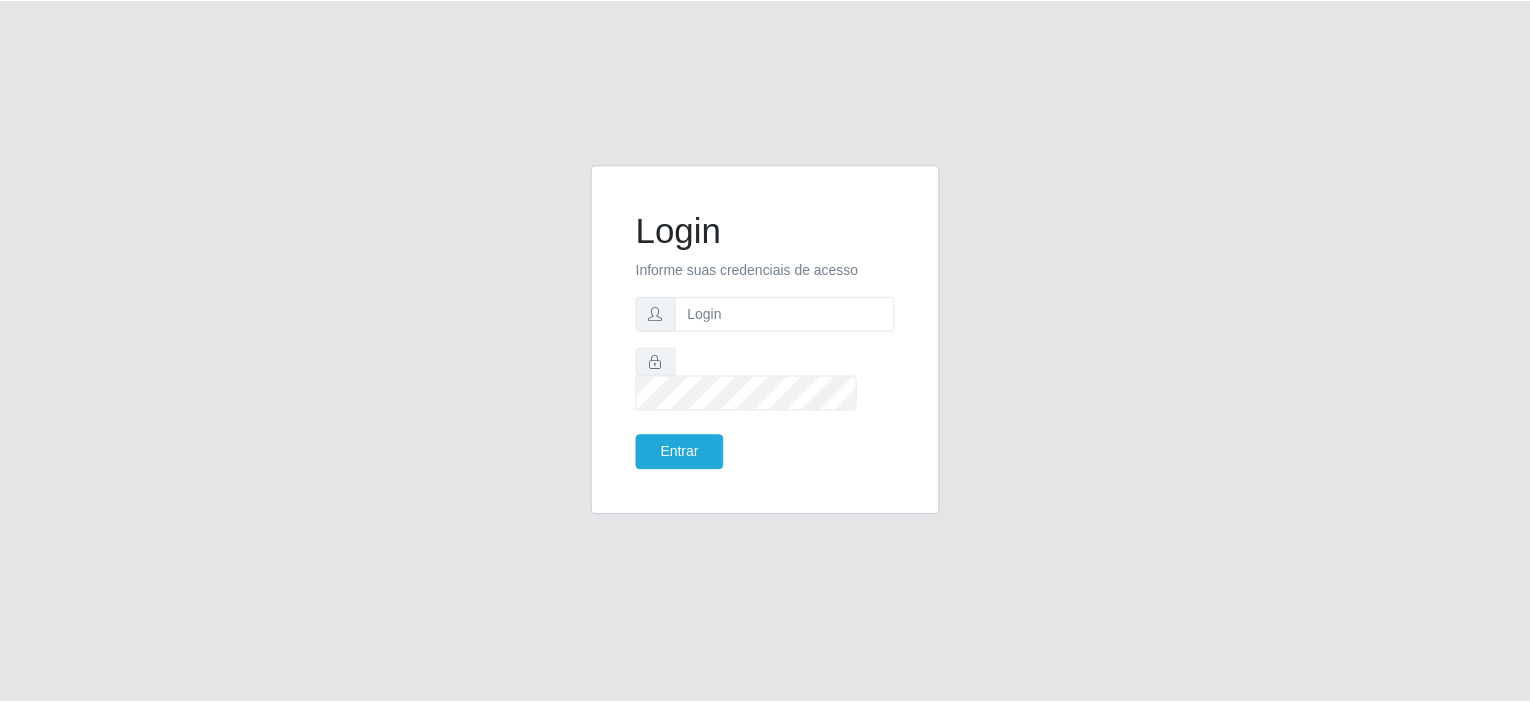 scroll, scrollTop: 0, scrollLeft: 0, axis: both 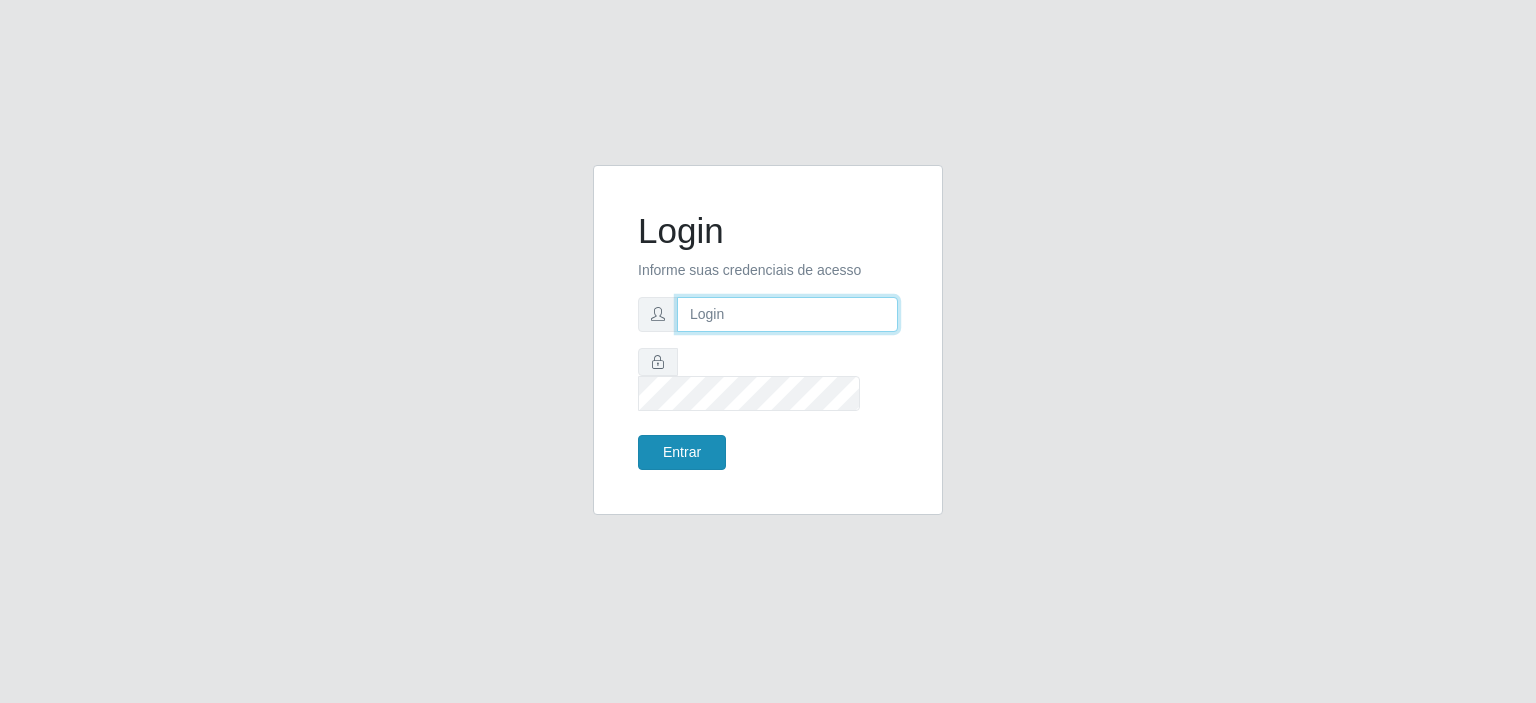 type on "johnrelley27@gmail.com" 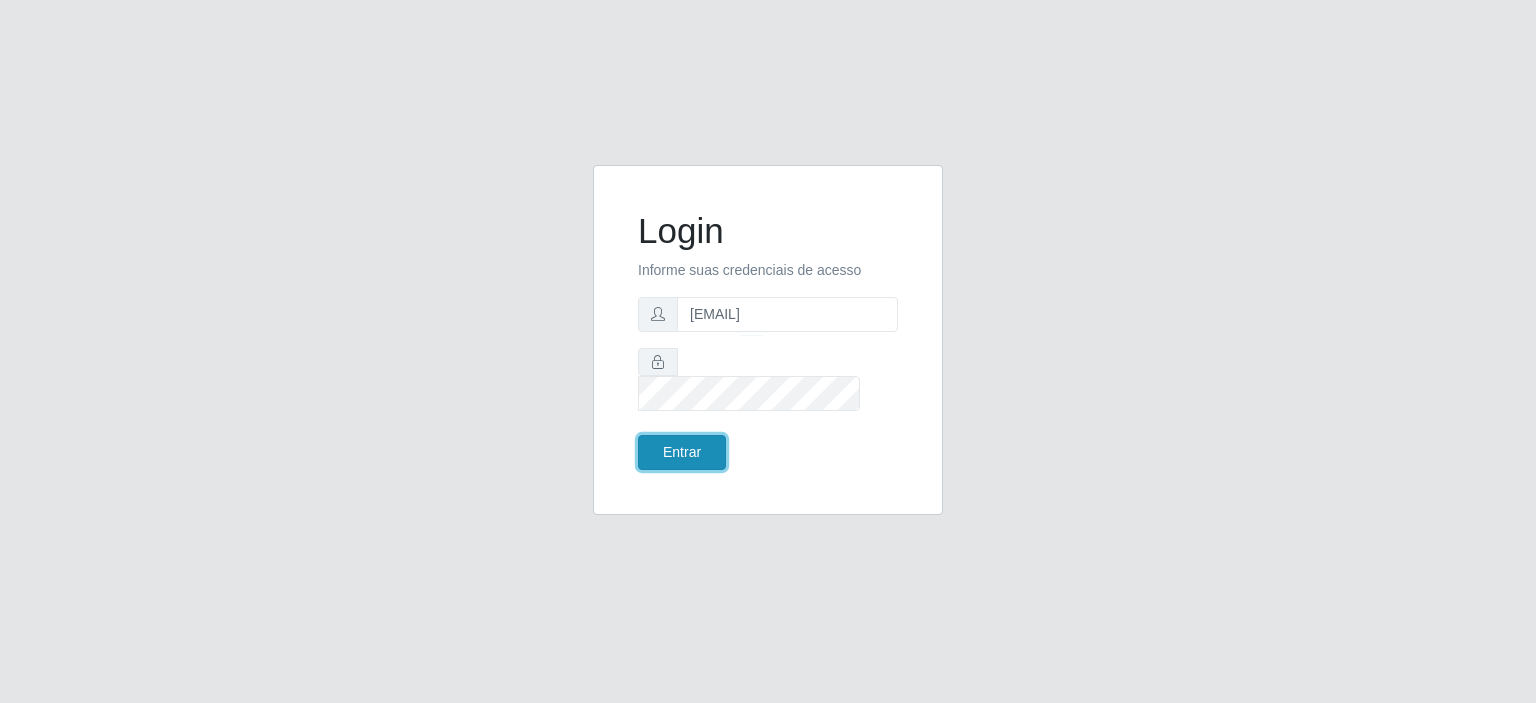 click on "Entrar" at bounding box center (682, 452) 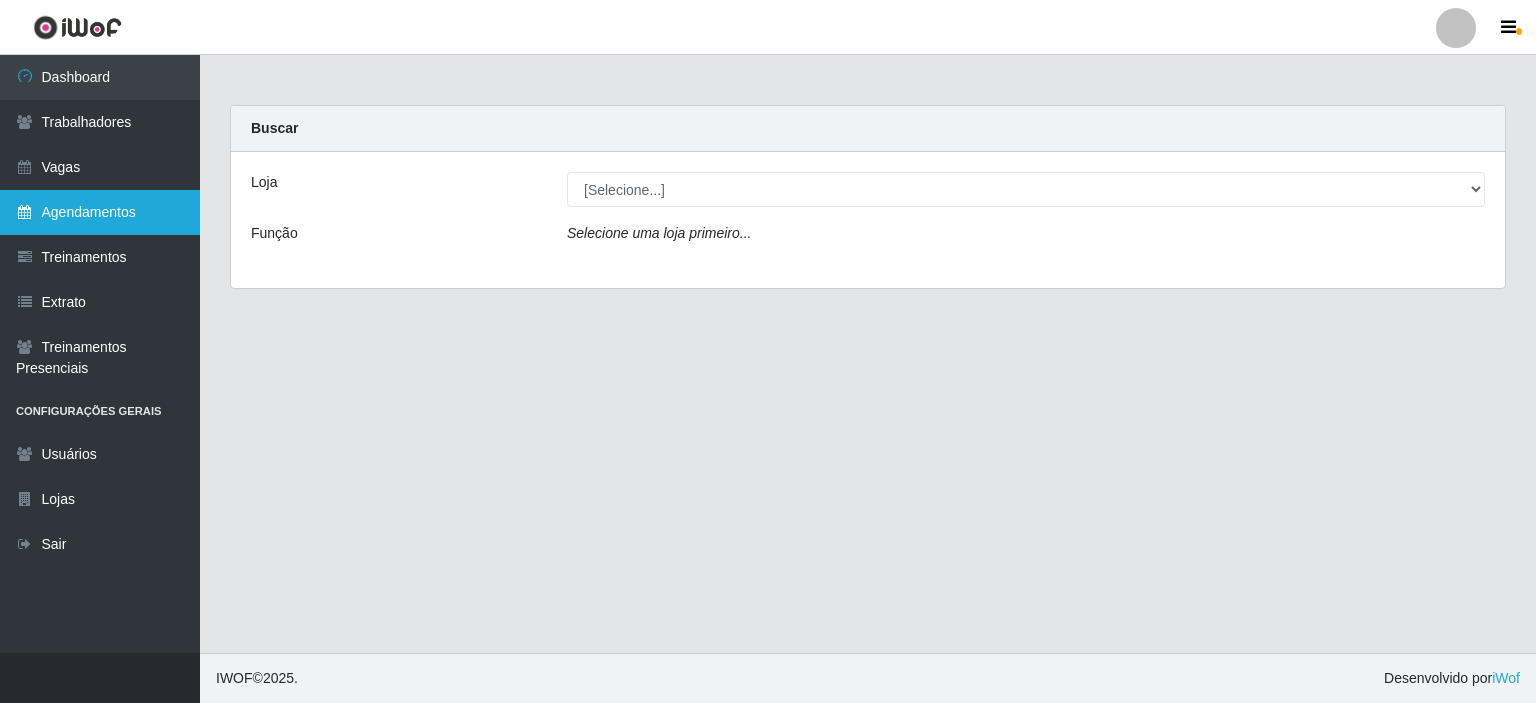click on "Agendamentos" at bounding box center (100, 212) 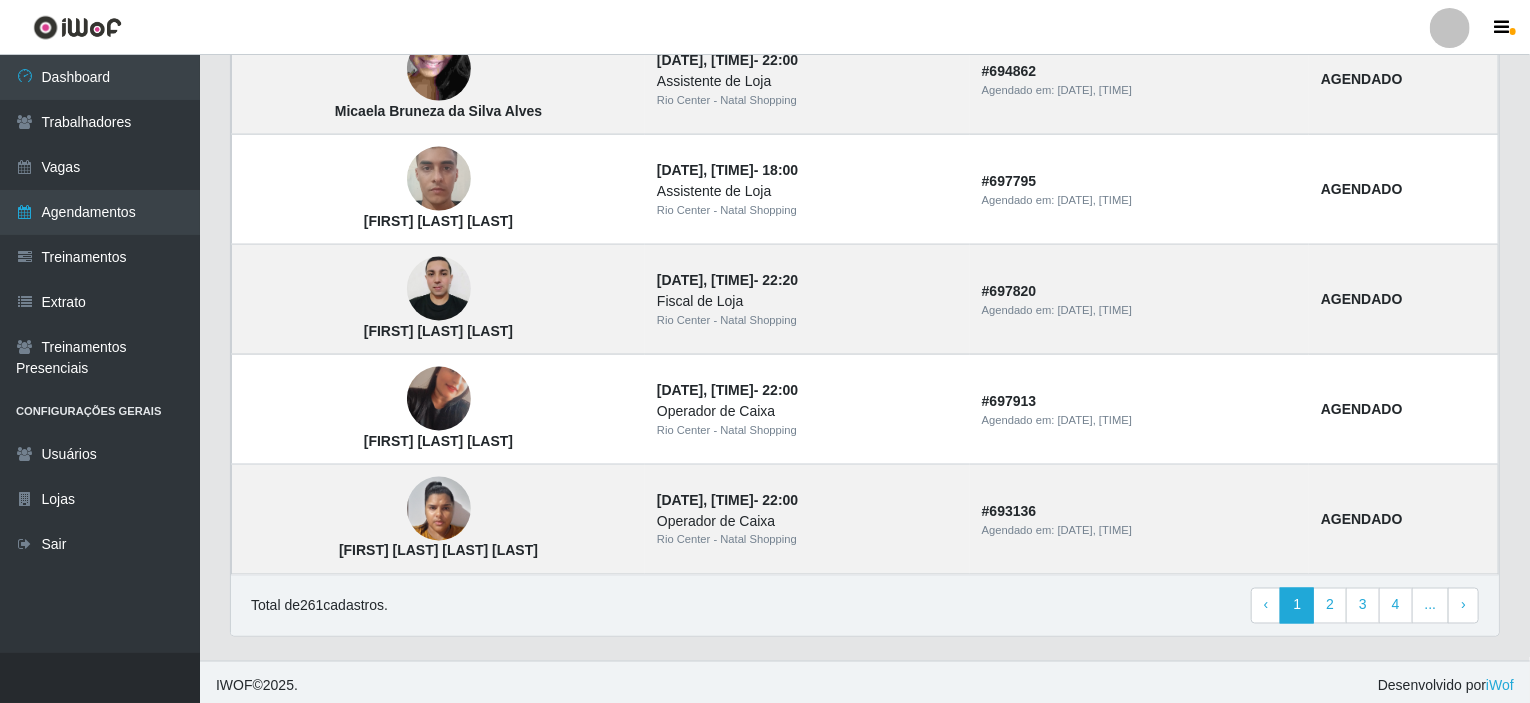 scroll, scrollTop: 1378, scrollLeft: 0, axis: vertical 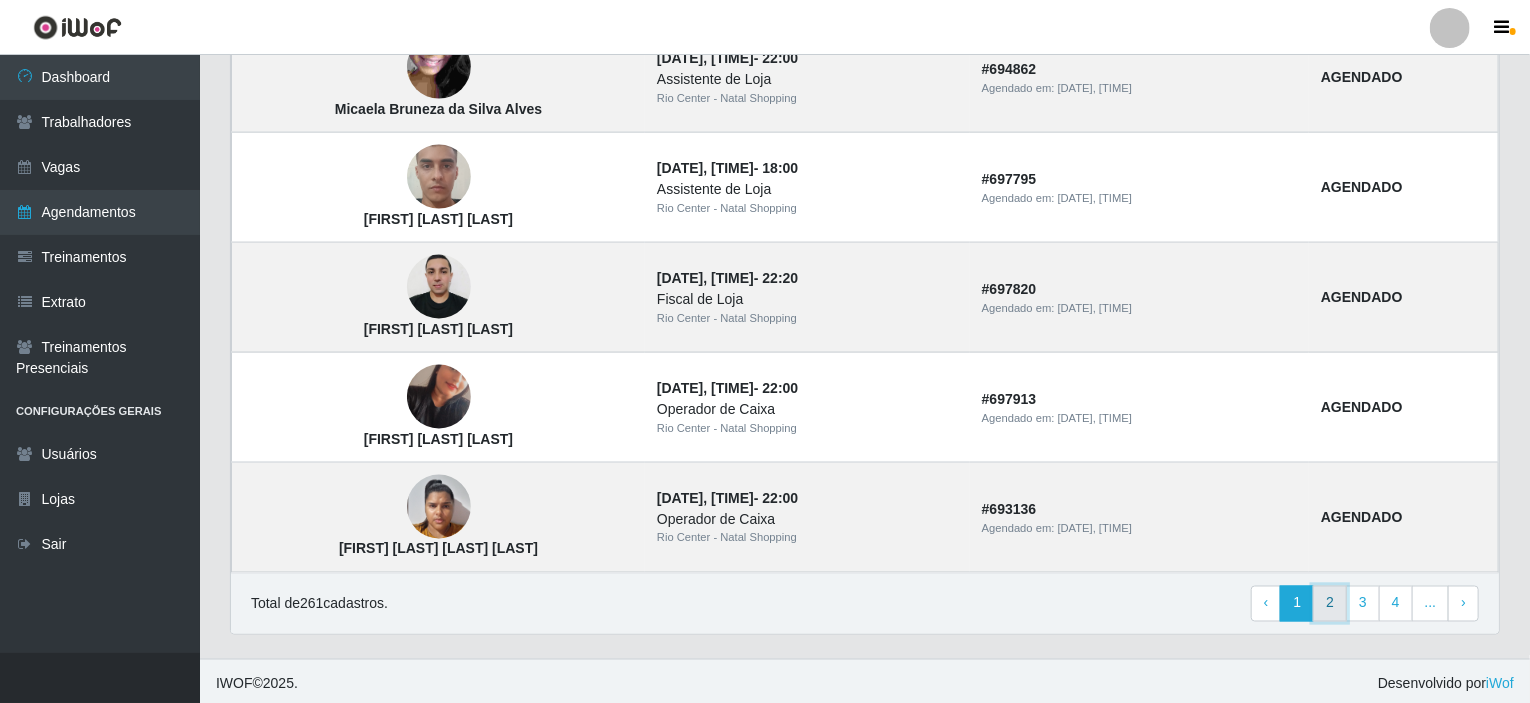 click on "2" at bounding box center [1330, 604] 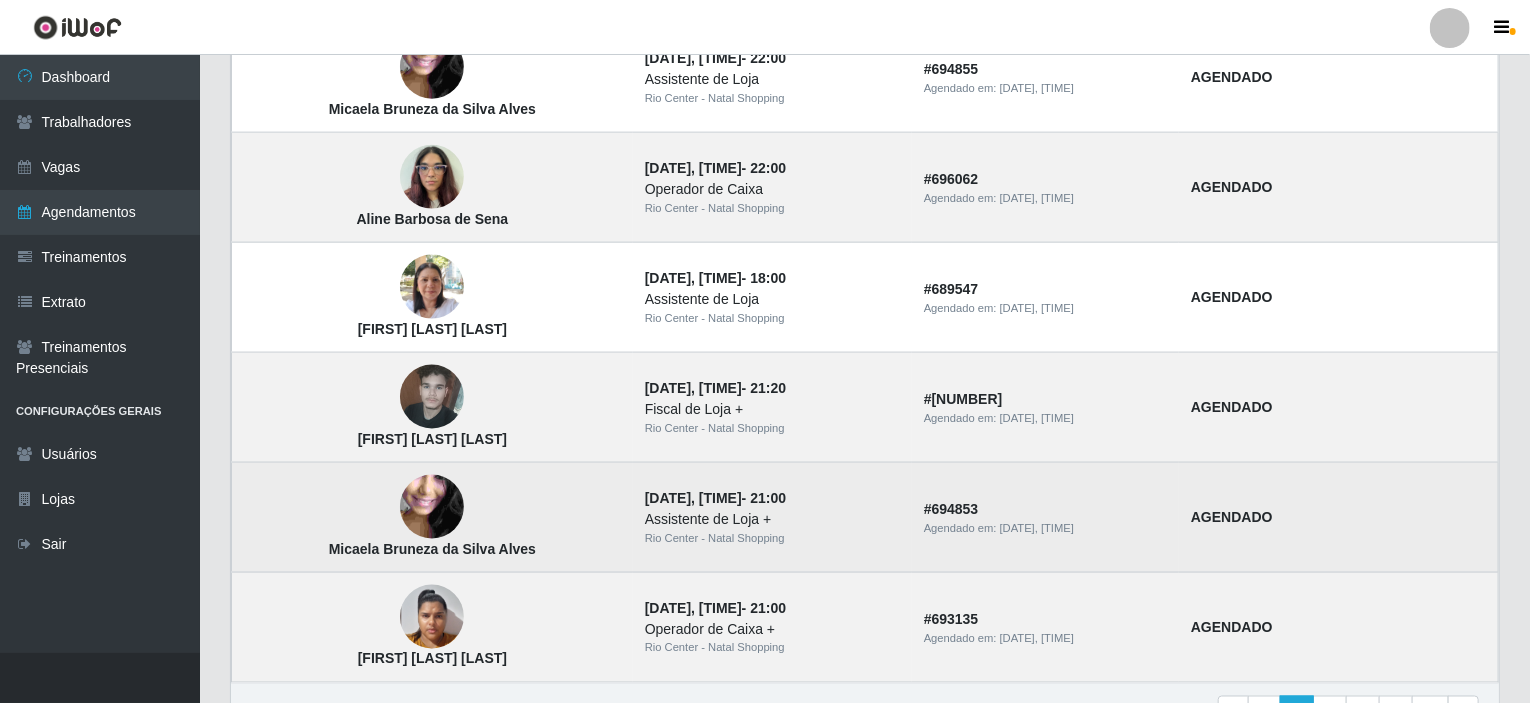 scroll, scrollTop: 1378, scrollLeft: 0, axis: vertical 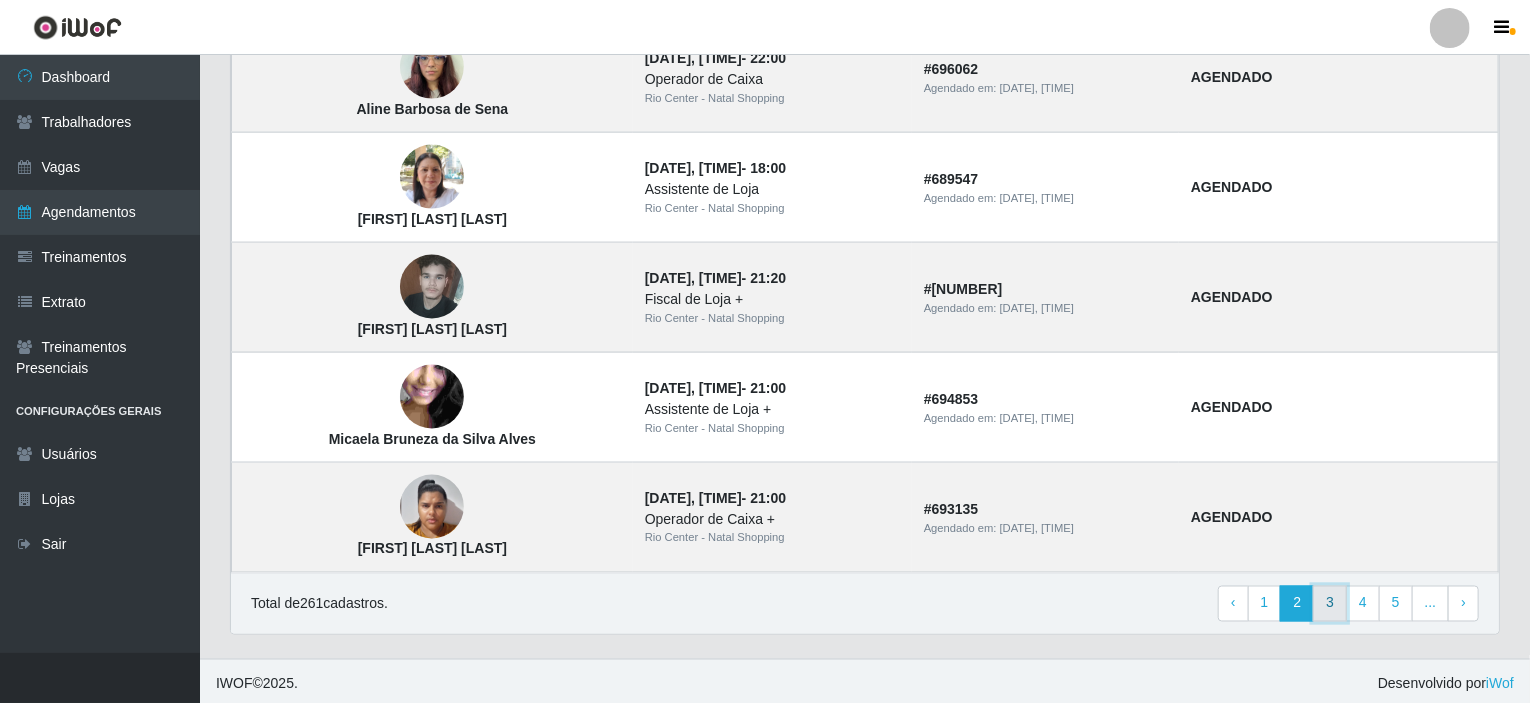 click on "3" at bounding box center [1330, 604] 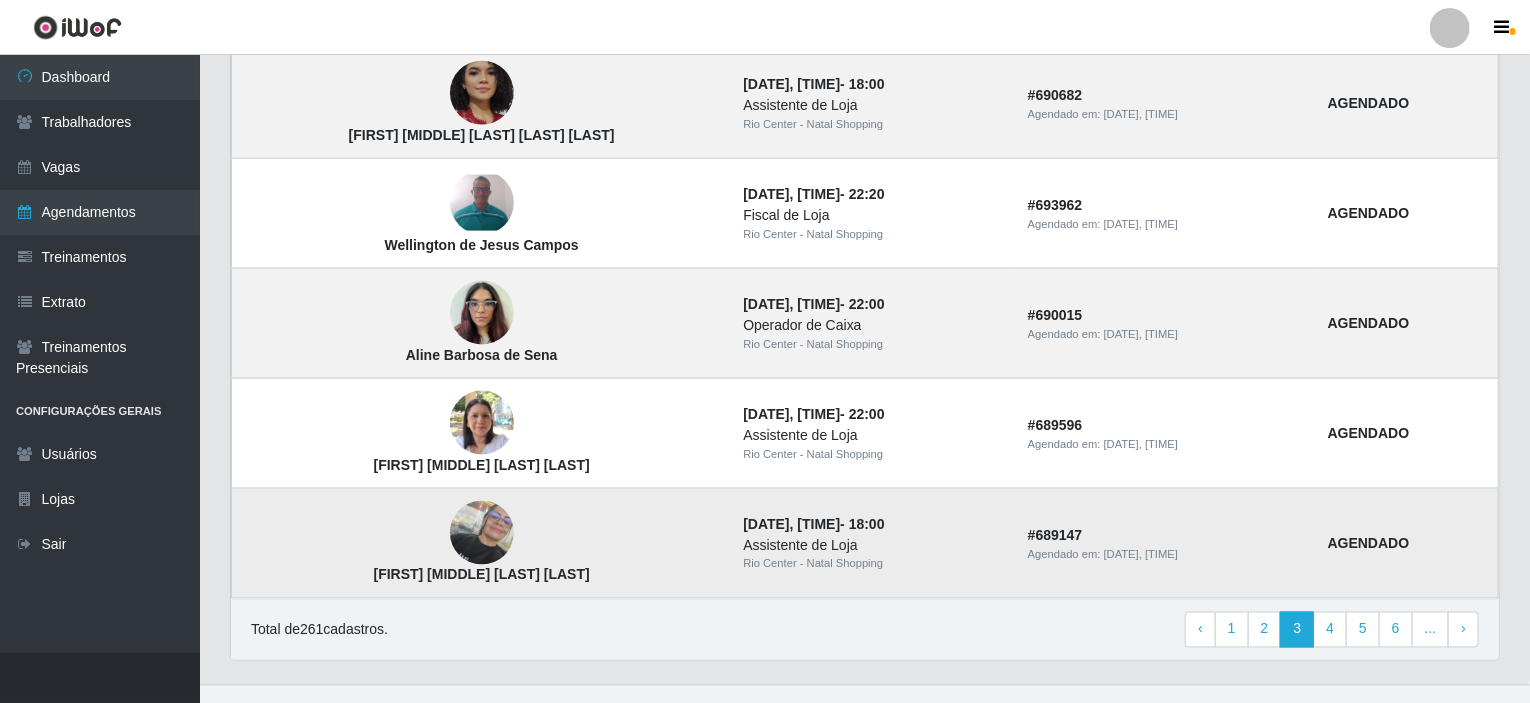 scroll, scrollTop: 1378, scrollLeft: 0, axis: vertical 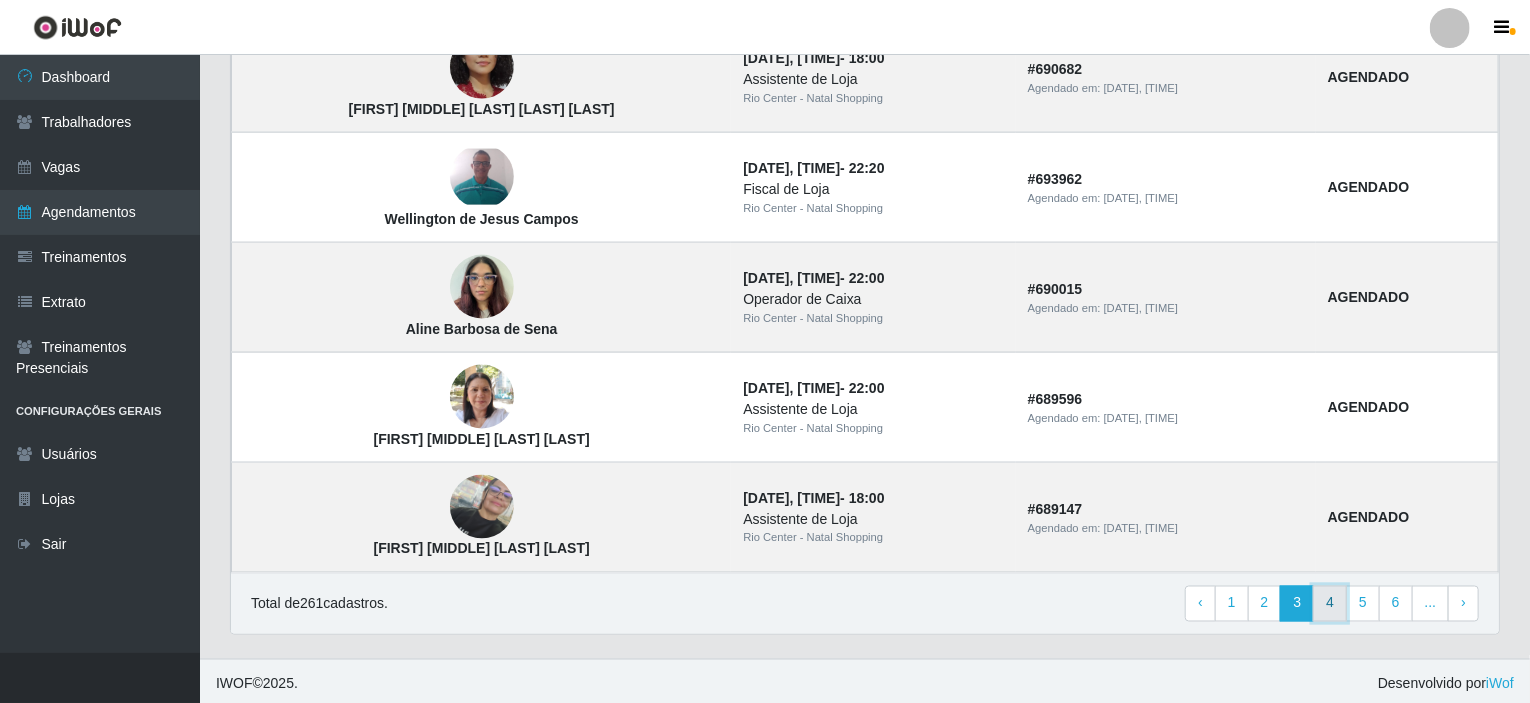 click on "4" at bounding box center (1330, 604) 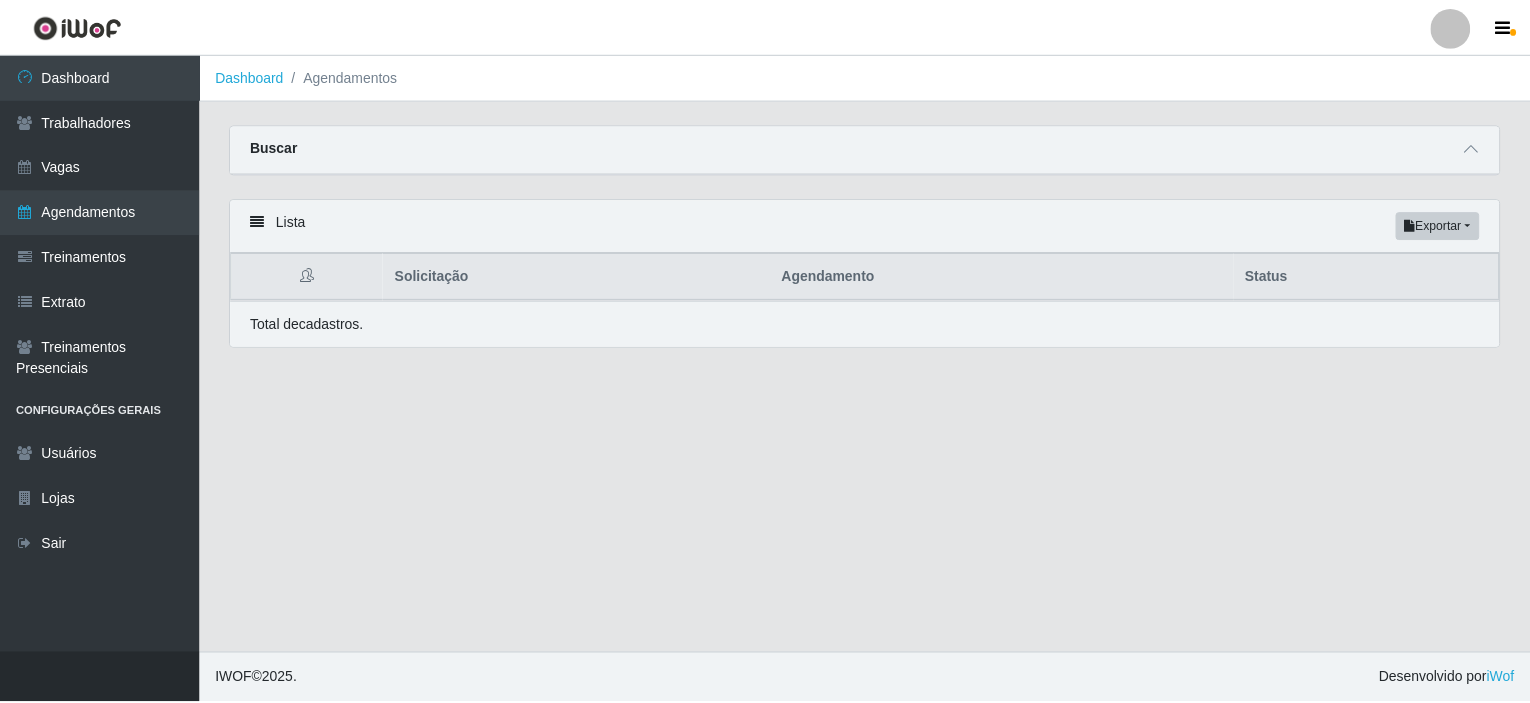 scroll, scrollTop: 0, scrollLeft: 0, axis: both 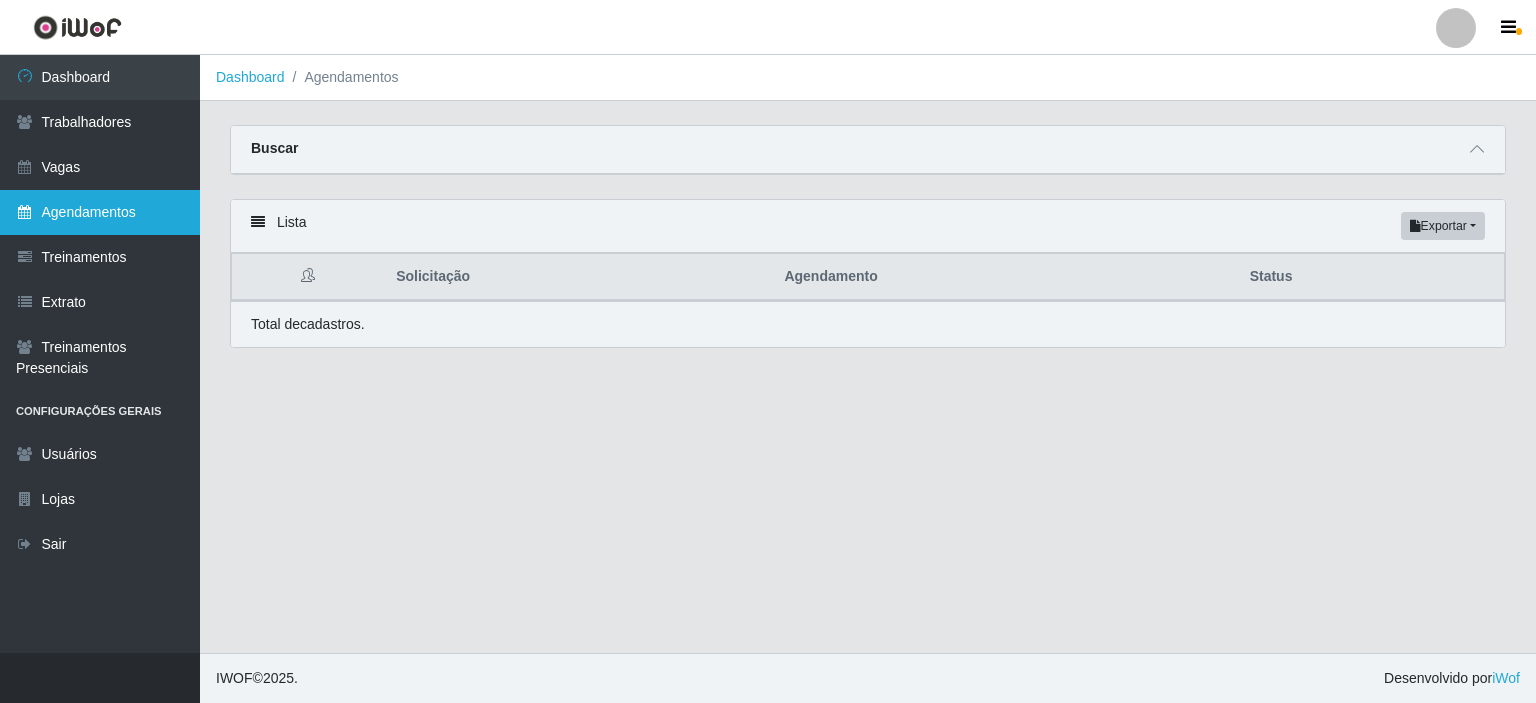 click on "Agendamentos" at bounding box center [100, 212] 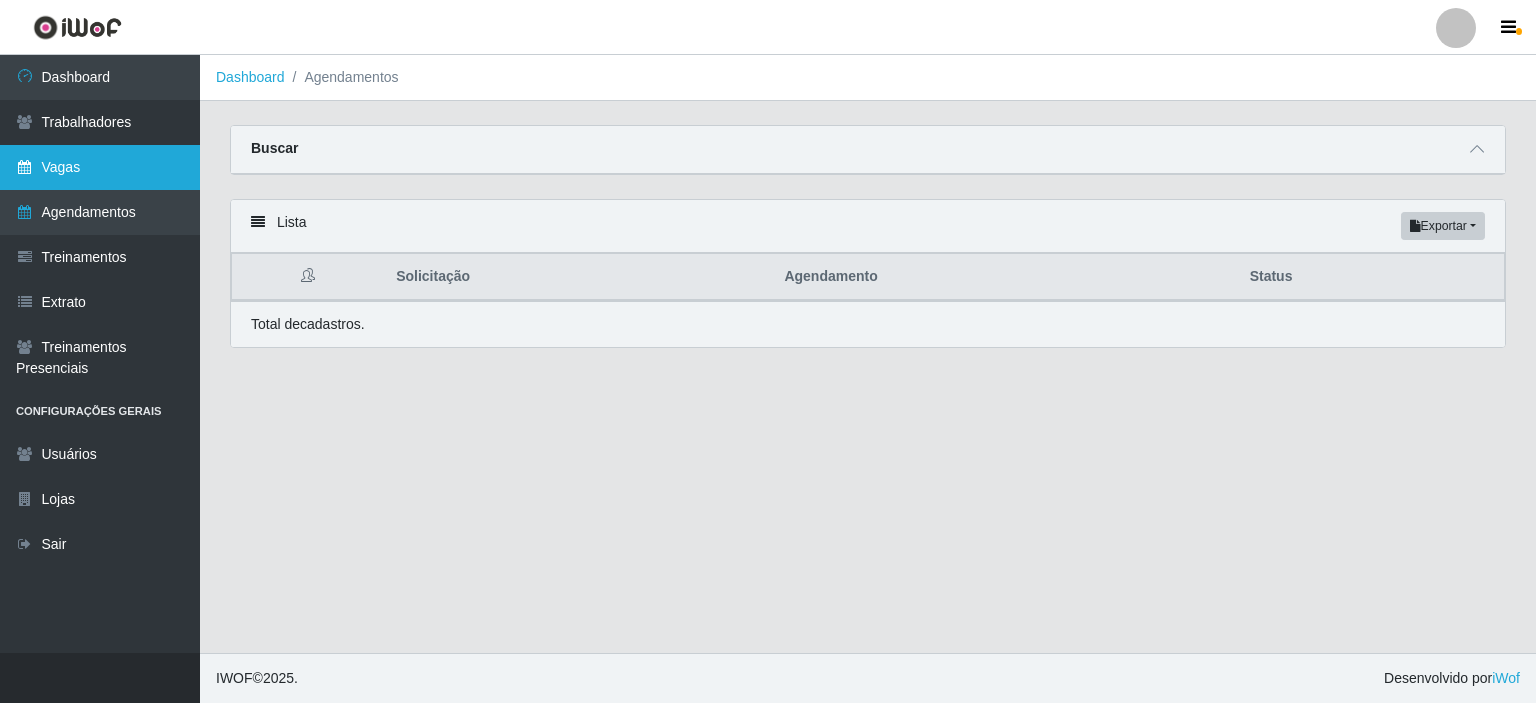 click on "Vagas" at bounding box center [100, 167] 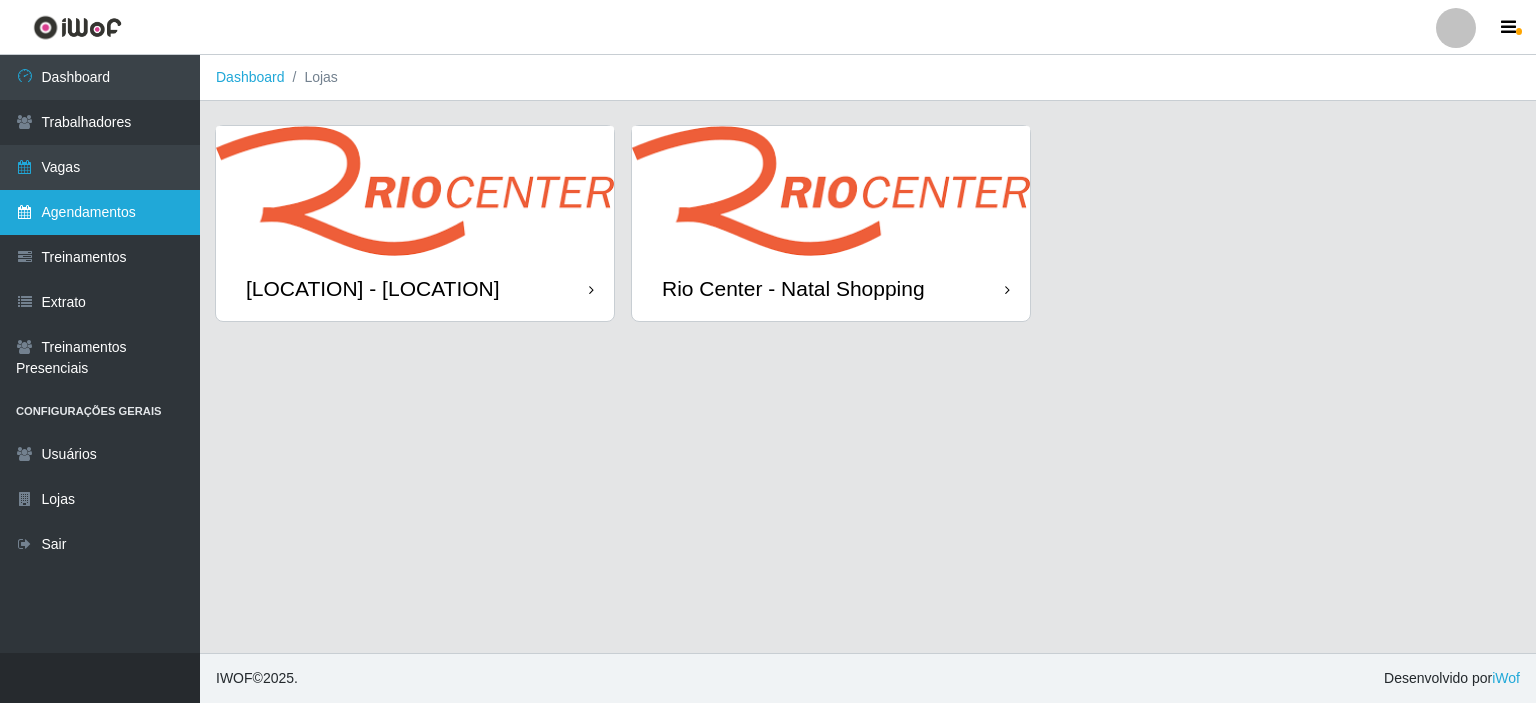 click on "Agendamentos" at bounding box center (100, 212) 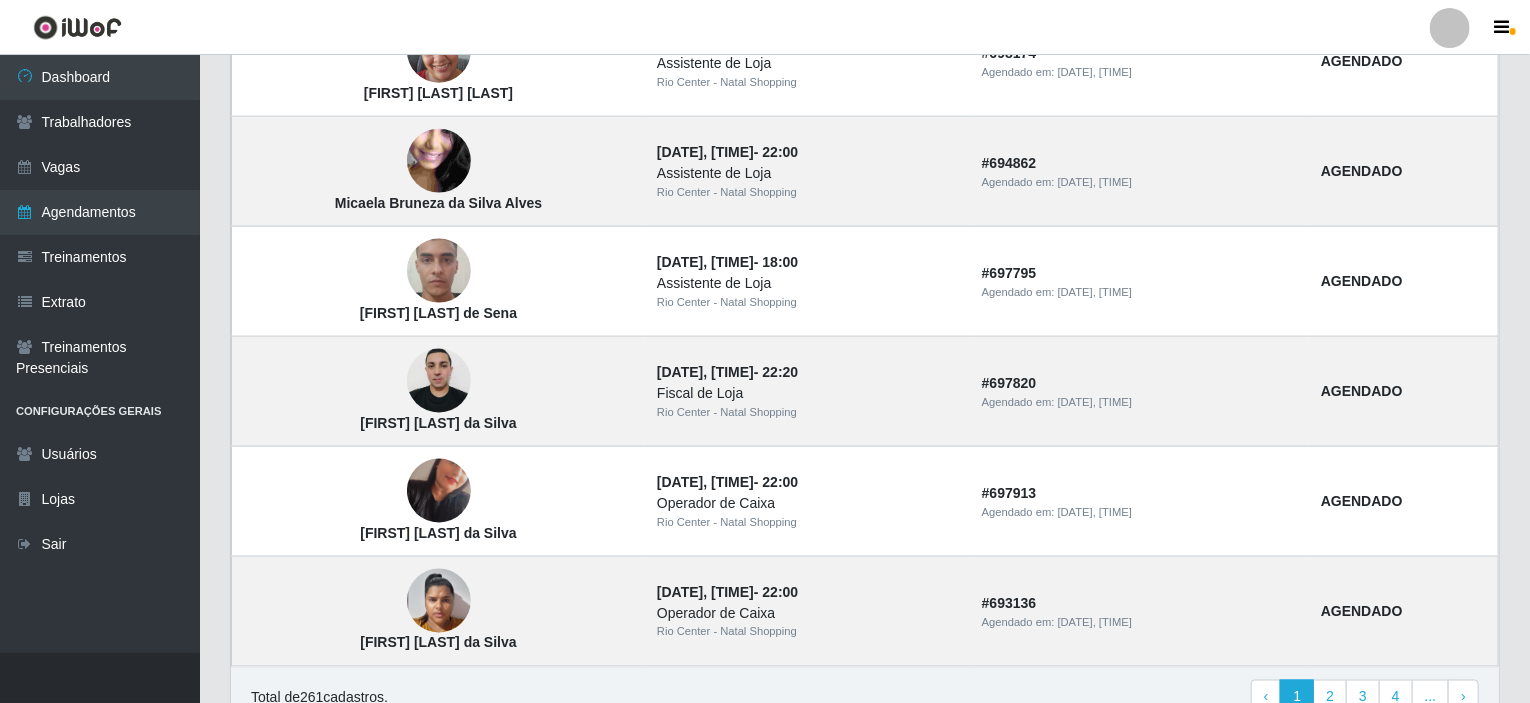scroll, scrollTop: 1378, scrollLeft: 0, axis: vertical 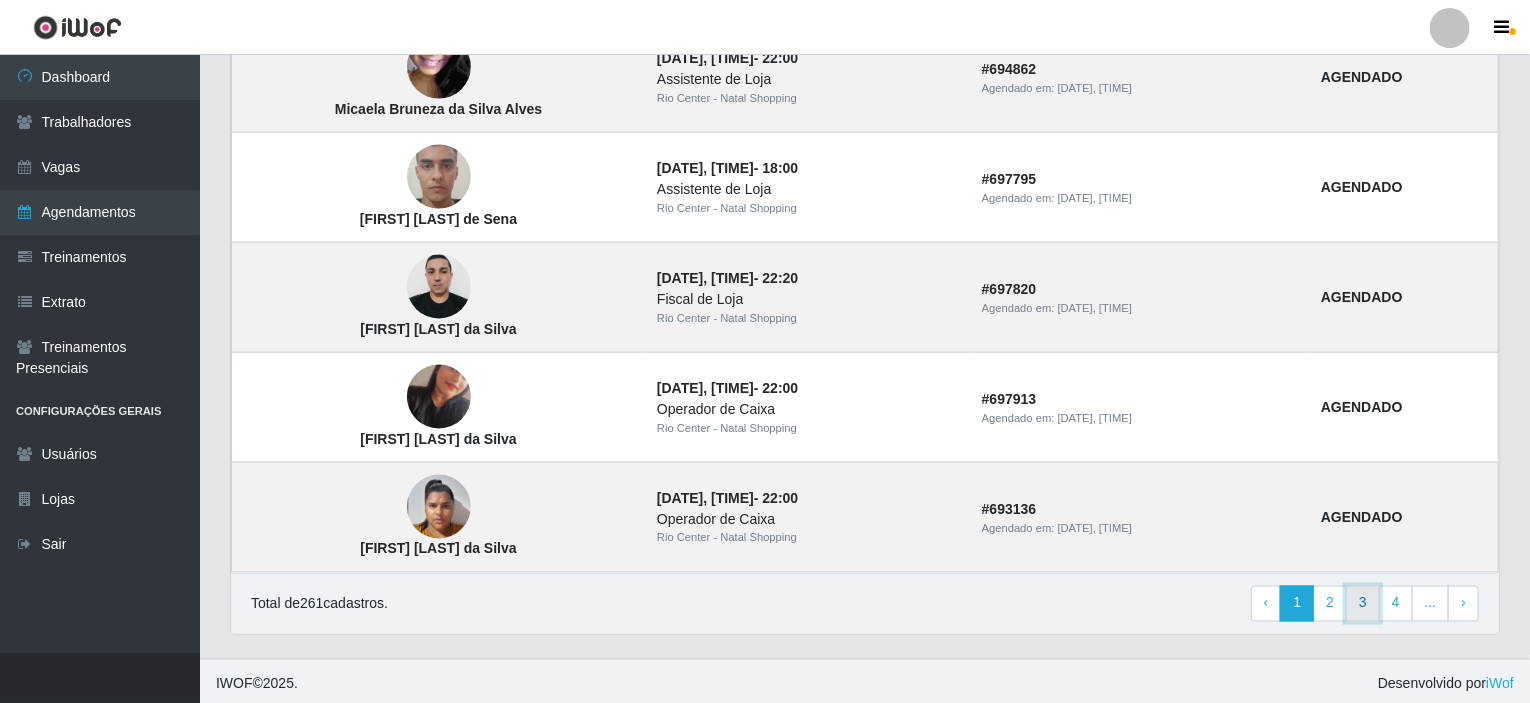 click on "3" at bounding box center [1363, 604] 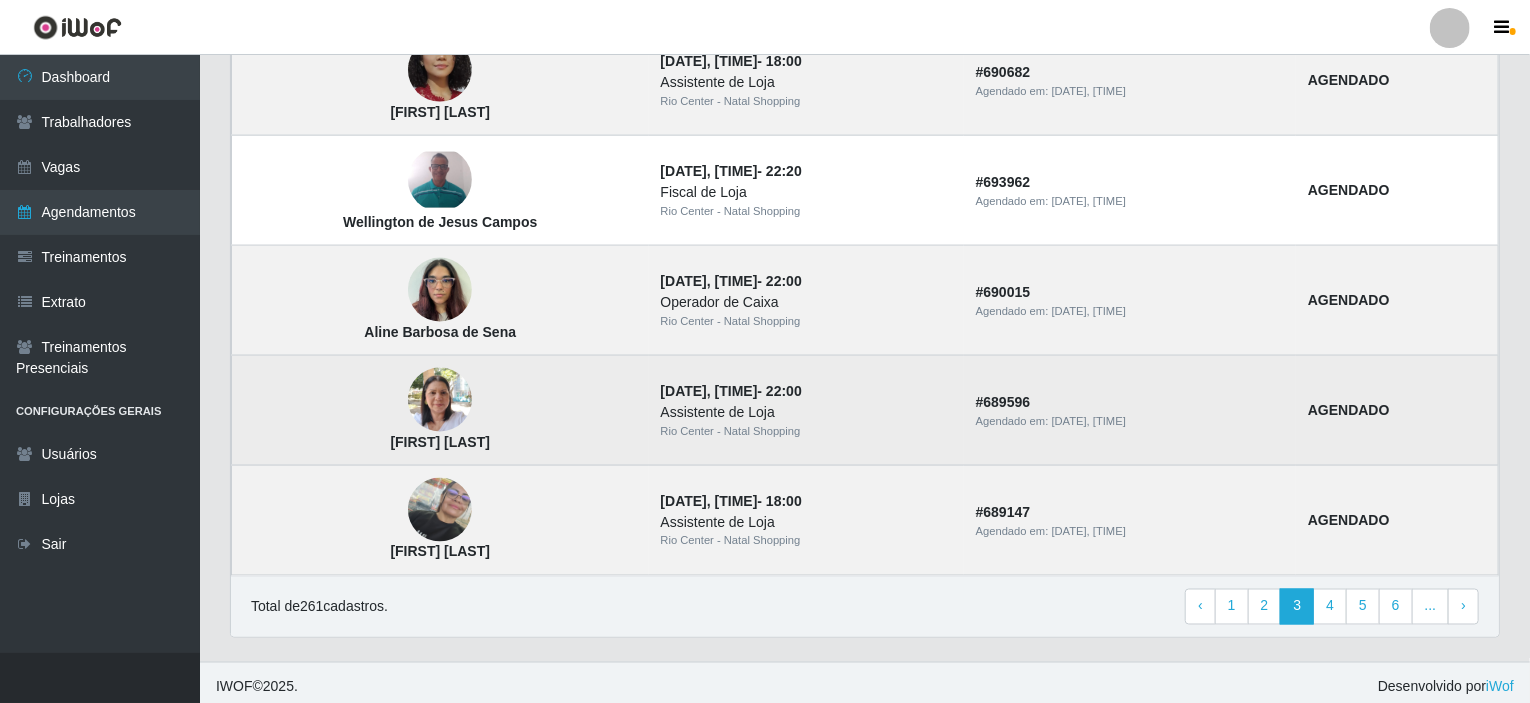 scroll, scrollTop: 1378, scrollLeft: 0, axis: vertical 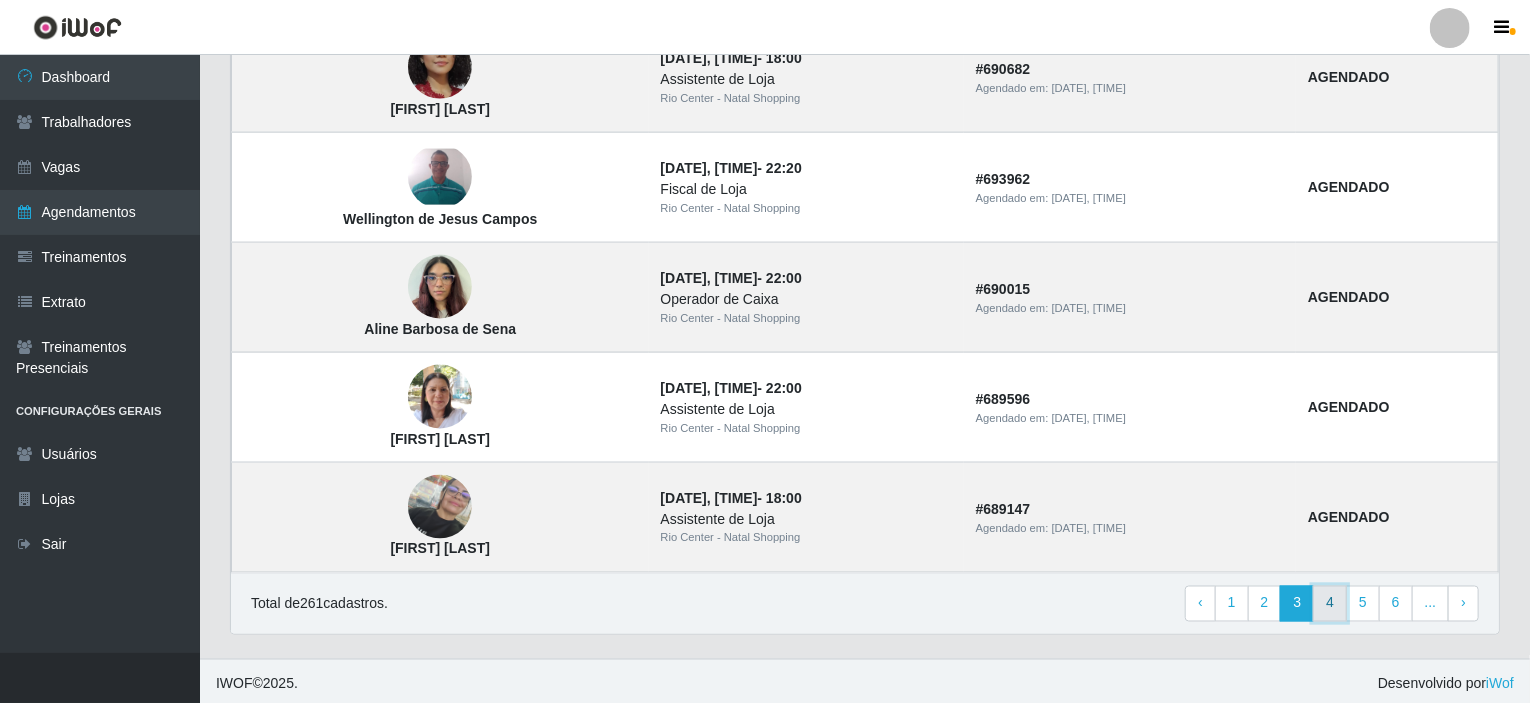 click on "4" at bounding box center (1330, 604) 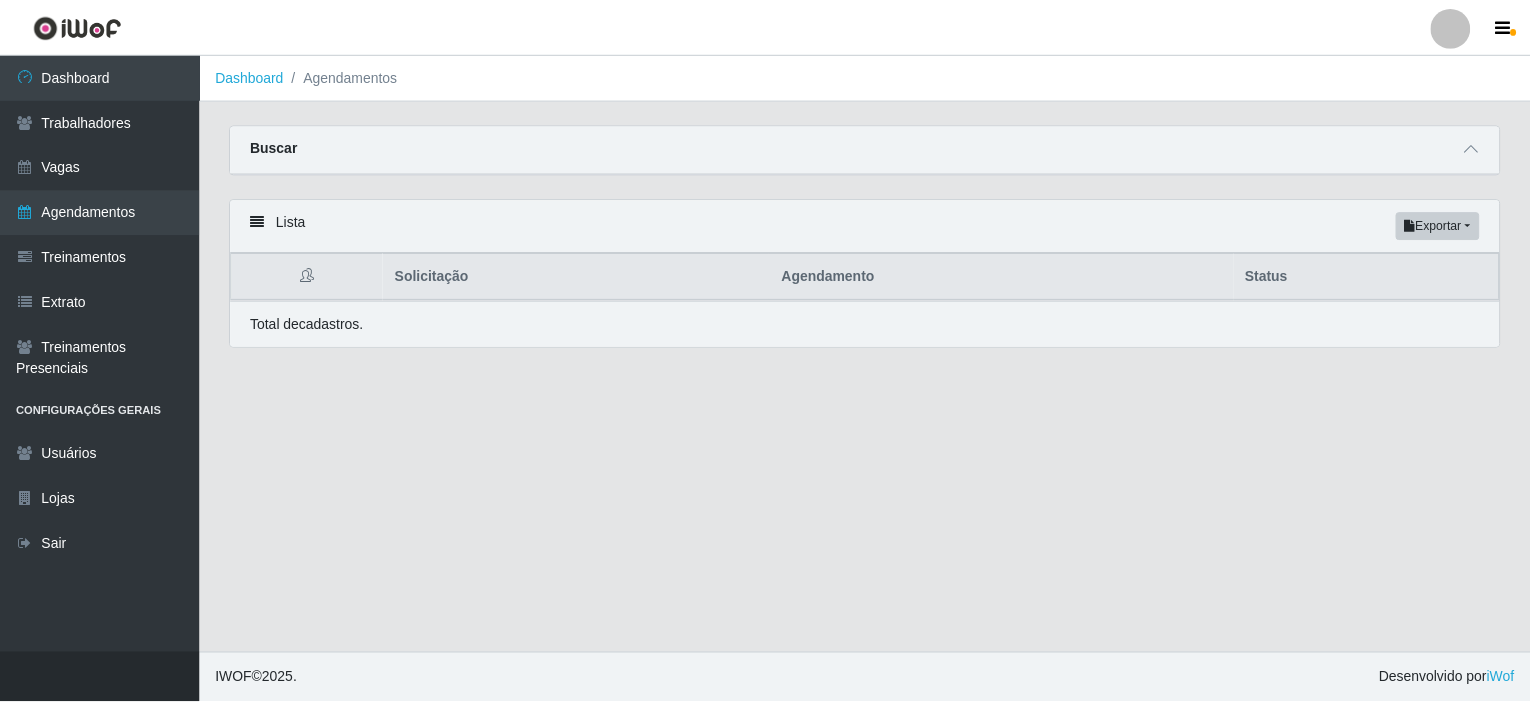 scroll, scrollTop: 0, scrollLeft: 0, axis: both 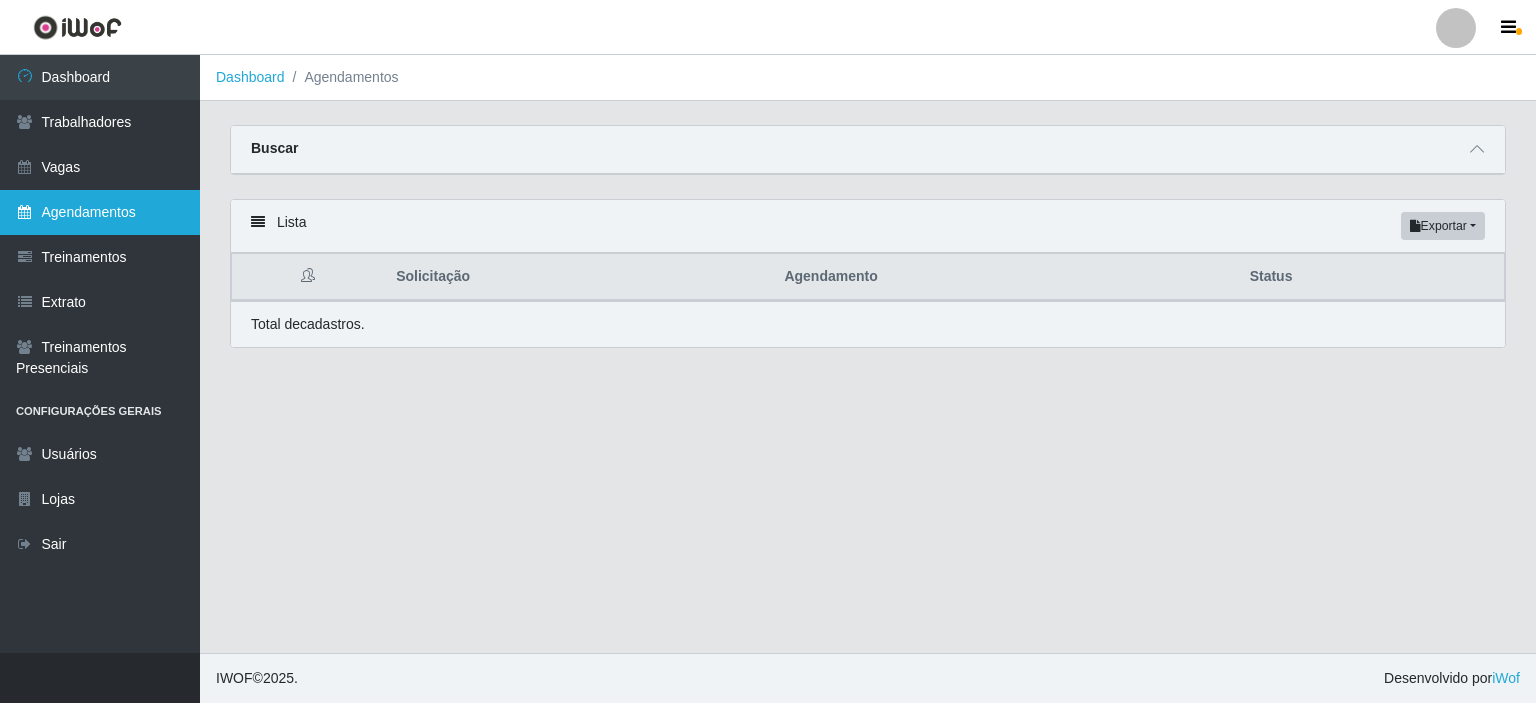 click on "Agendamentos" at bounding box center [100, 212] 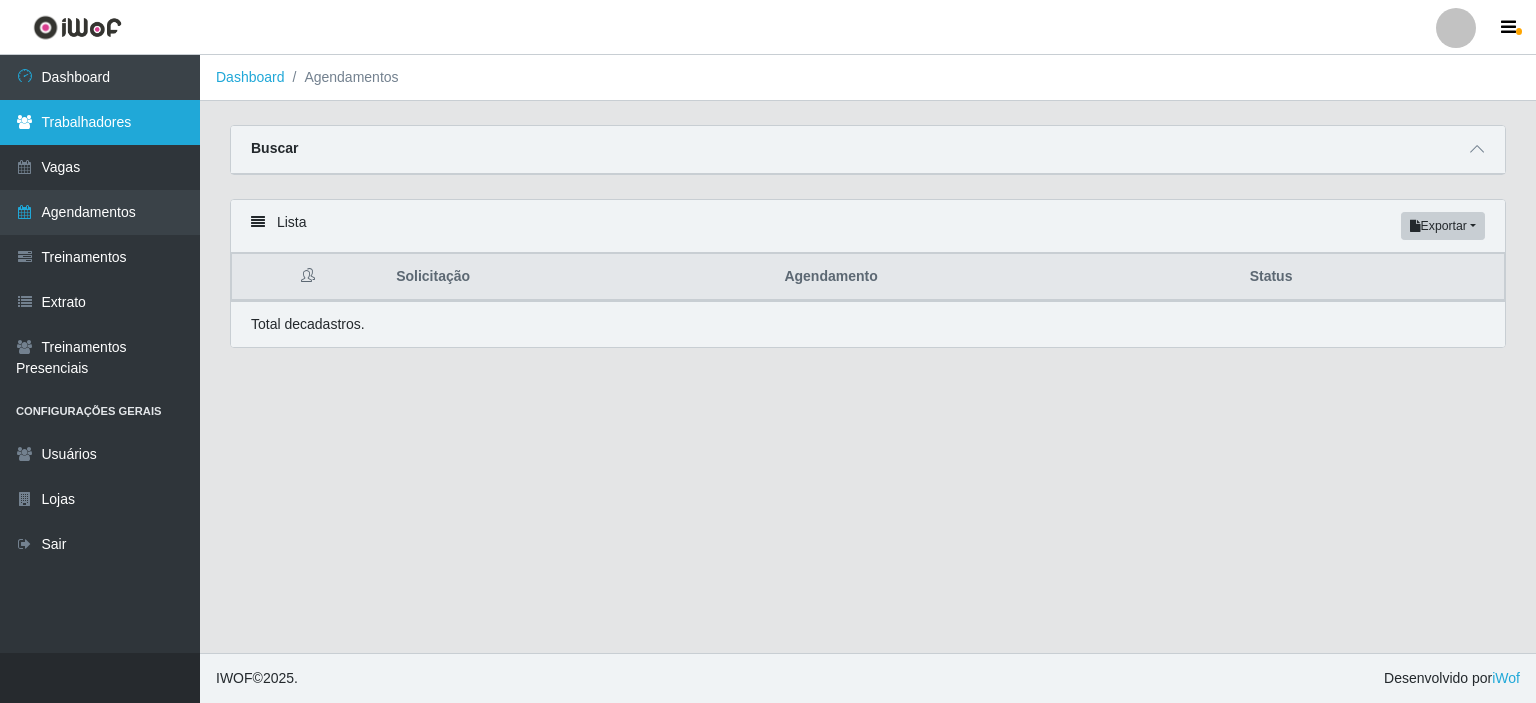 click on "Trabalhadores" at bounding box center (100, 122) 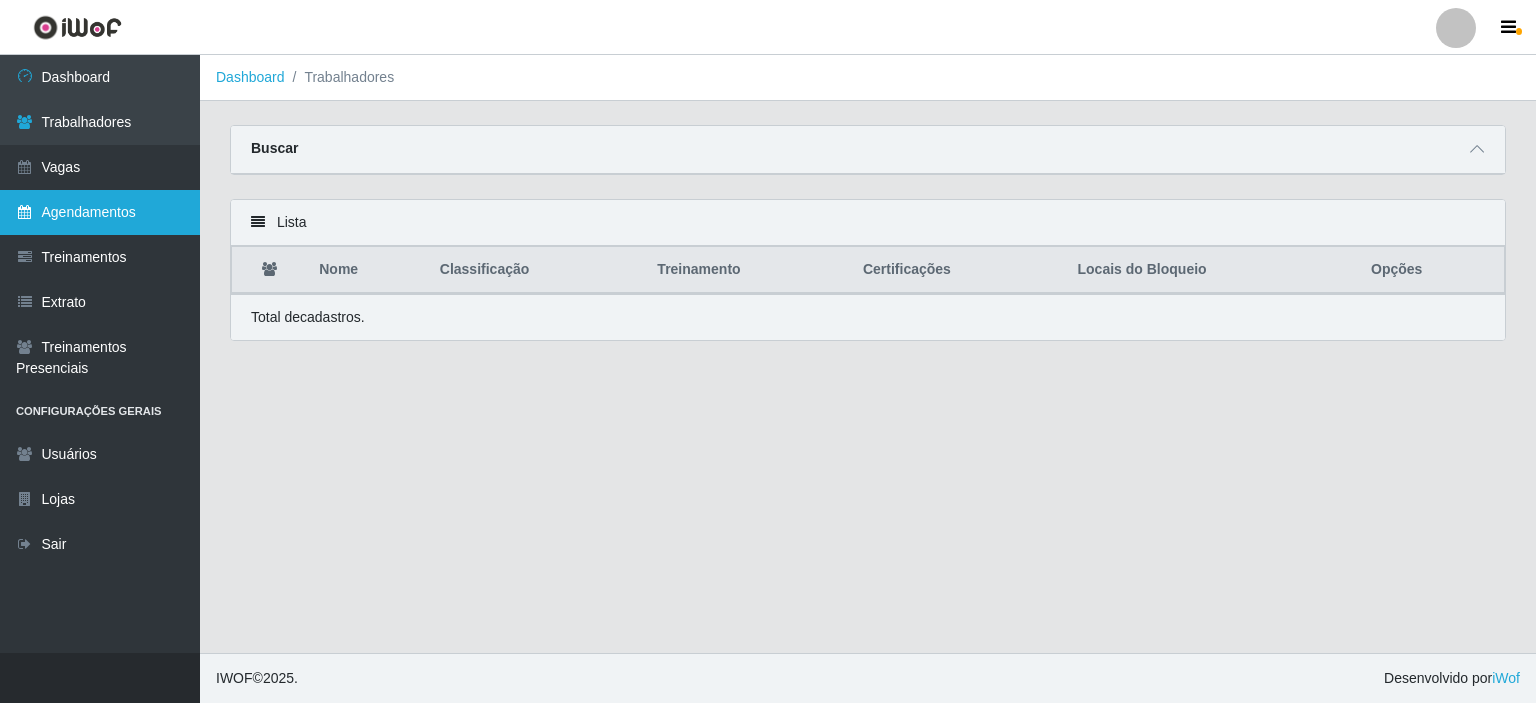 click on "Agendamentos" at bounding box center [100, 212] 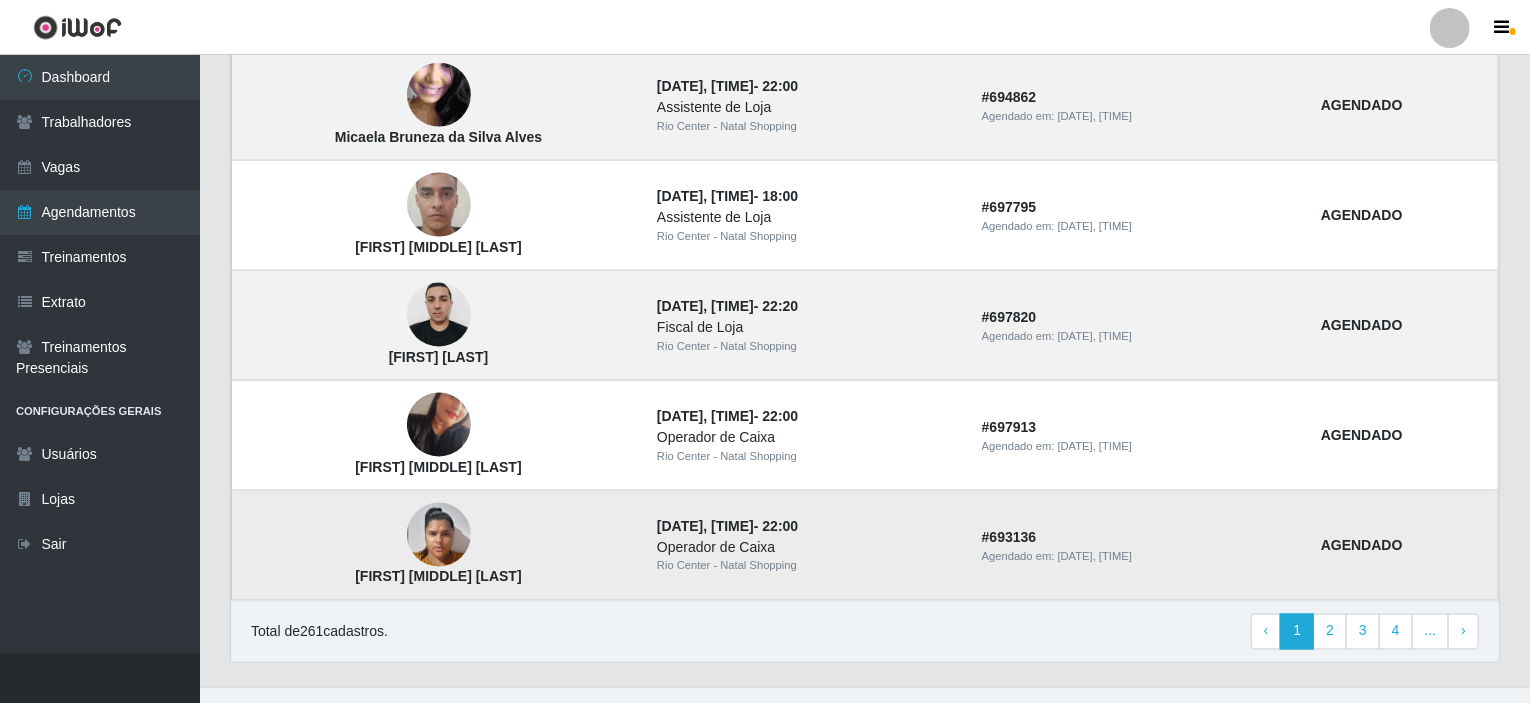 scroll, scrollTop: 1378, scrollLeft: 0, axis: vertical 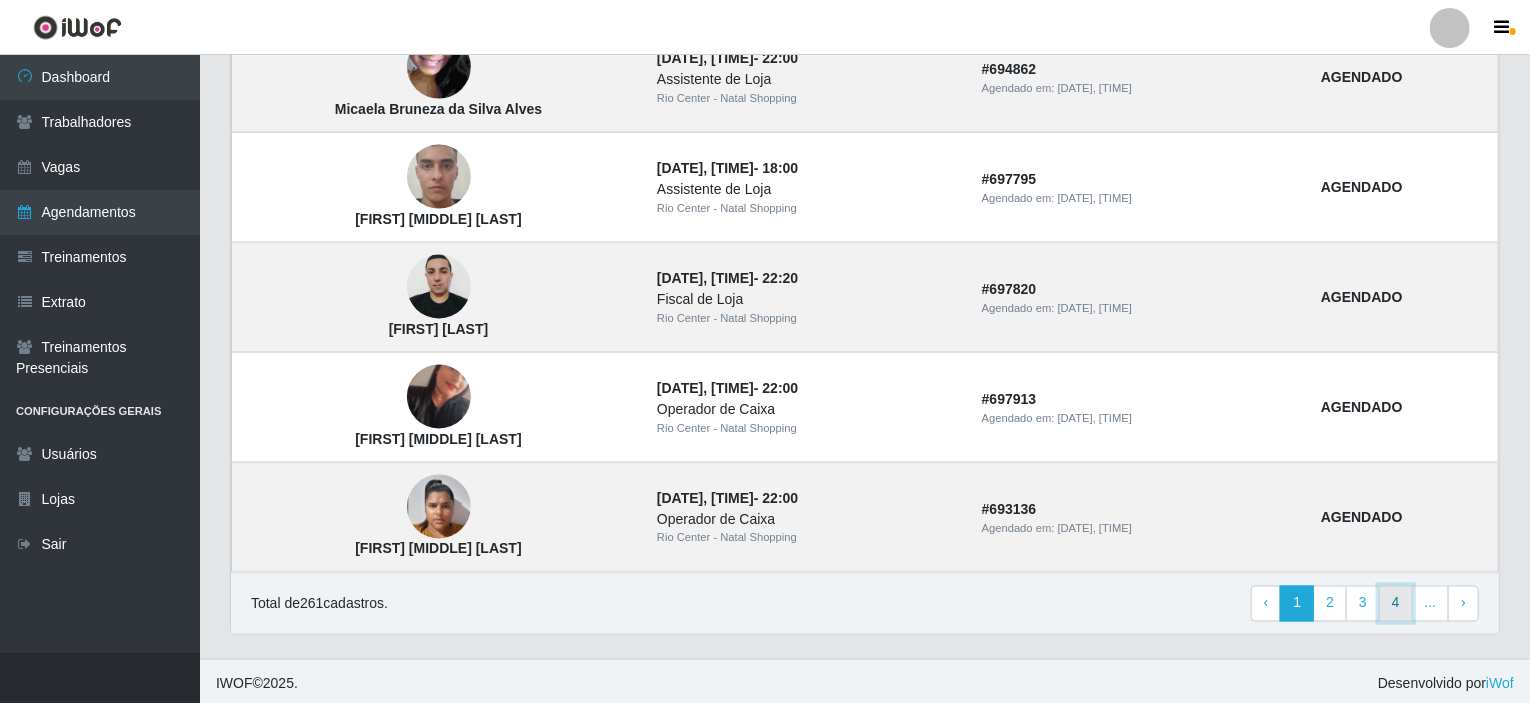 click on "4" at bounding box center [1396, 604] 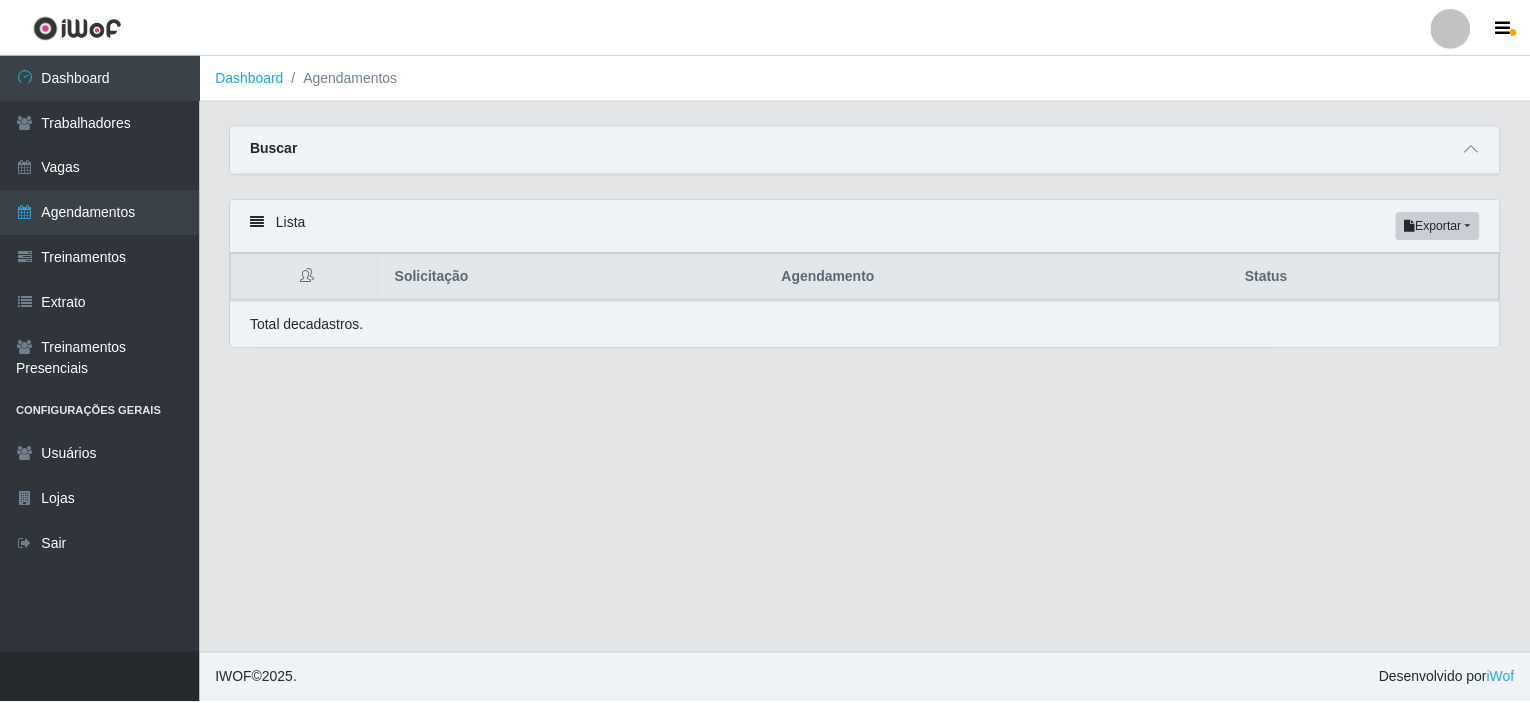 scroll, scrollTop: 0, scrollLeft: 0, axis: both 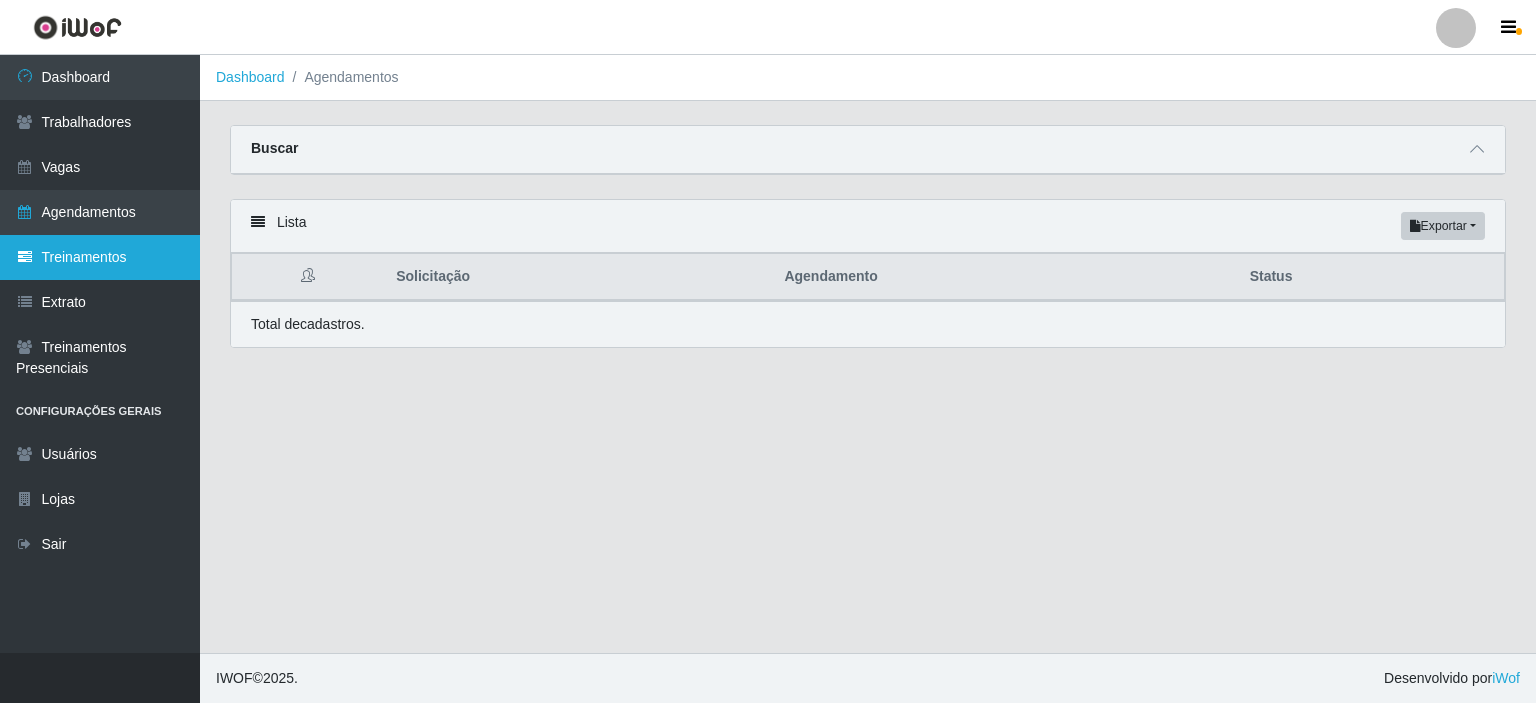 click on "Treinamentos" at bounding box center [100, 257] 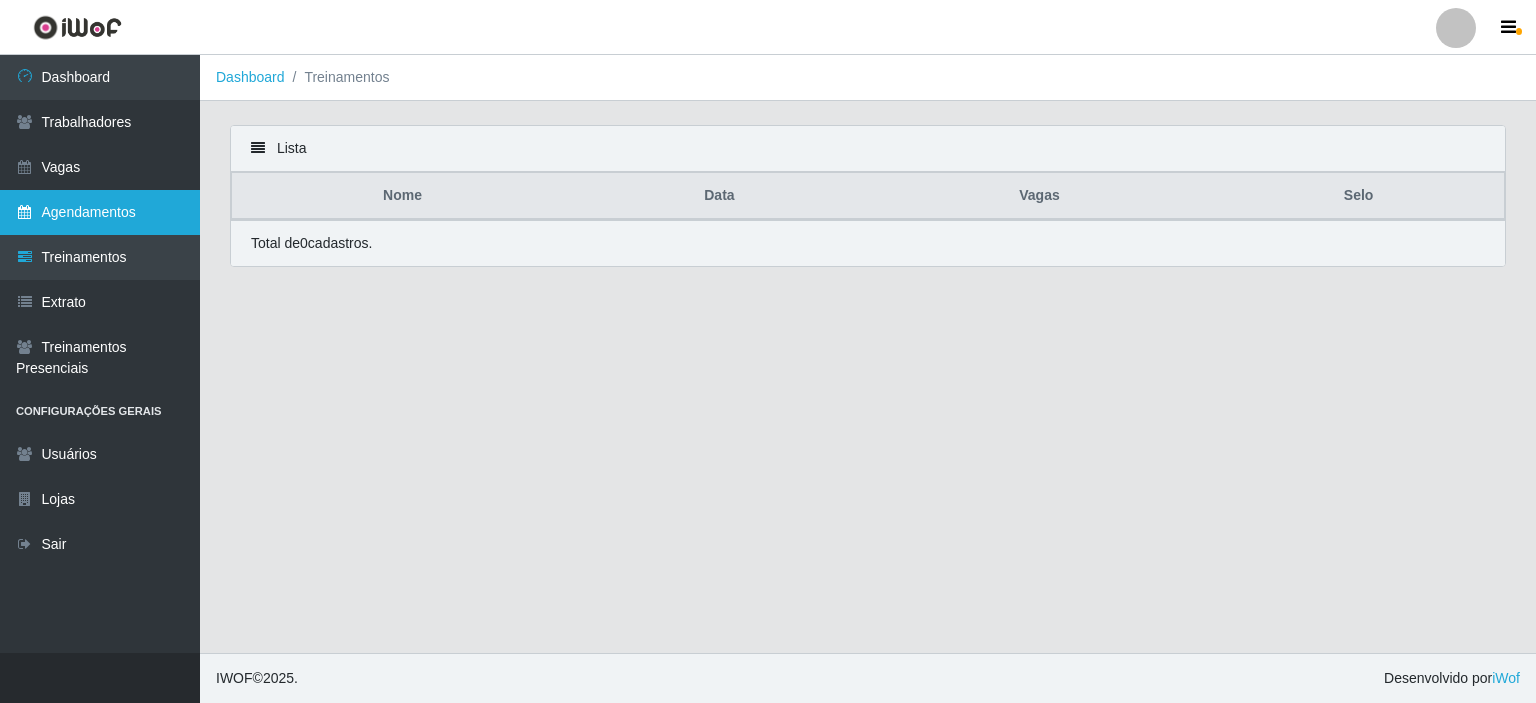 click on "Agendamentos" at bounding box center (100, 212) 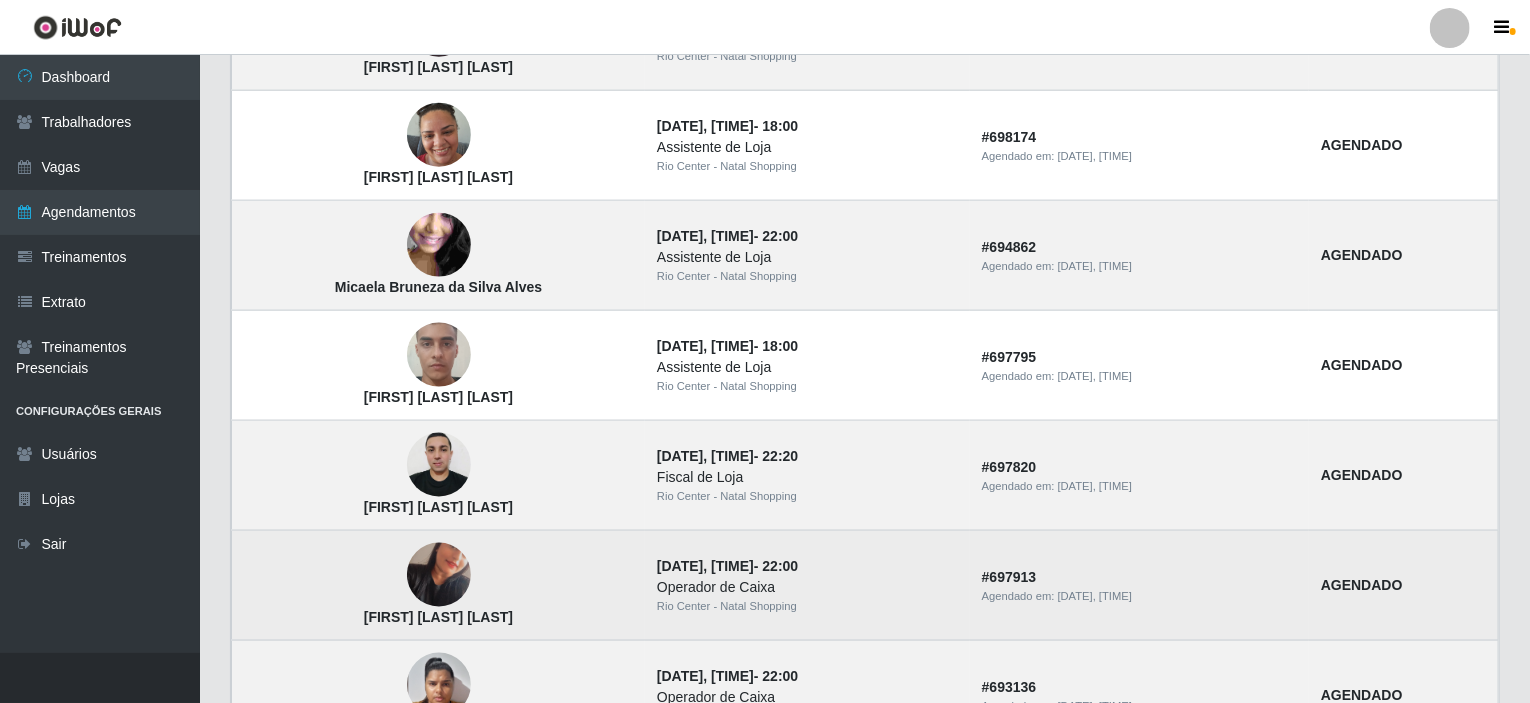 scroll, scrollTop: 1378, scrollLeft: 0, axis: vertical 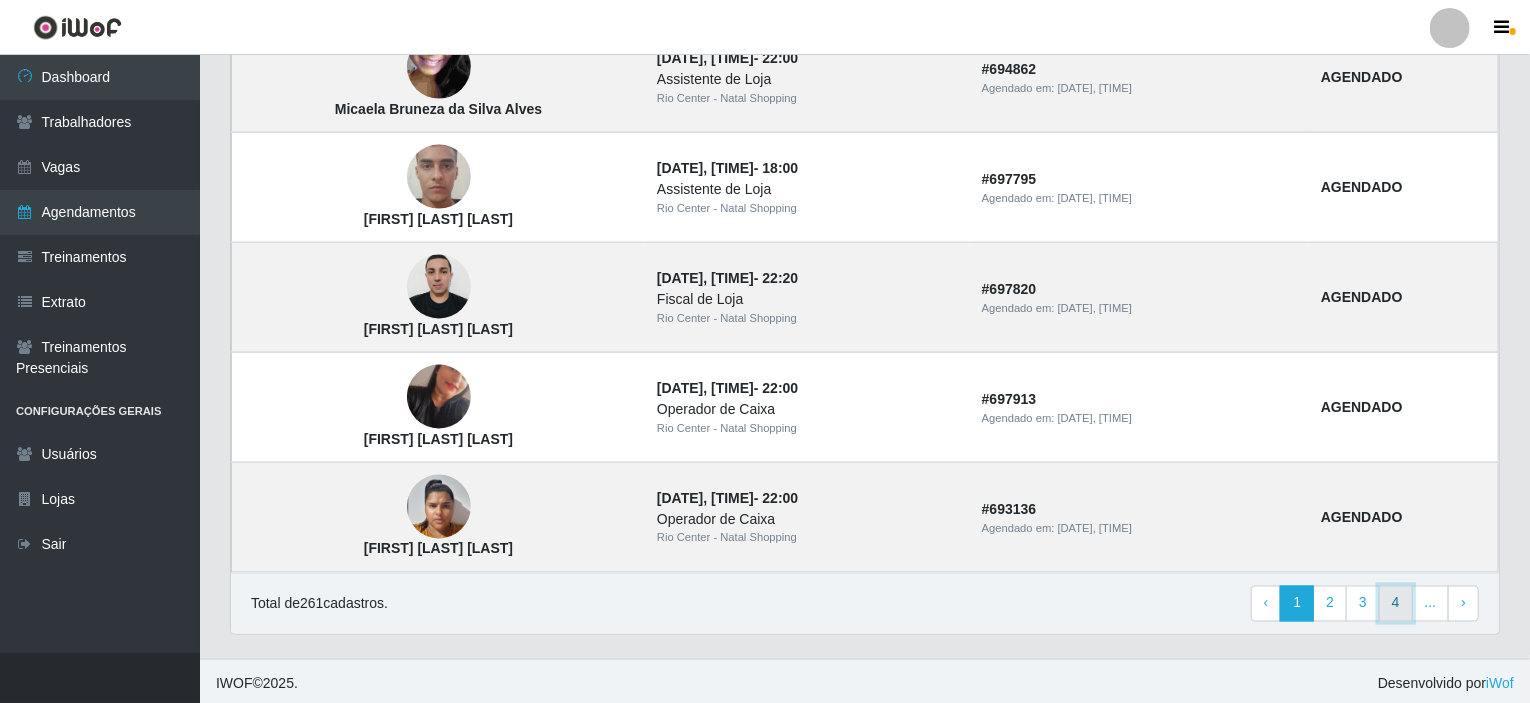 click on "4" at bounding box center [1396, 604] 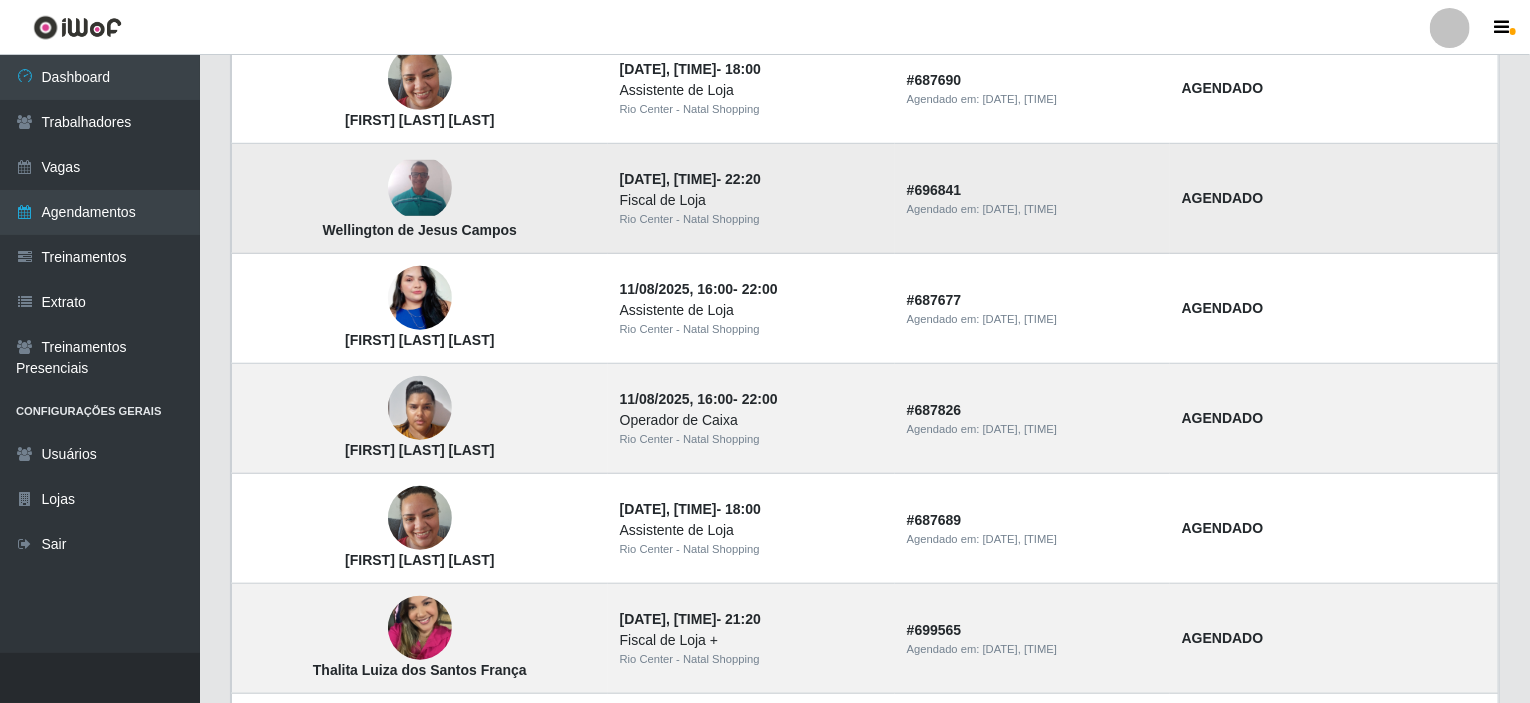 scroll, scrollTop: 600, scrollLeft: 0, axis: vertical 